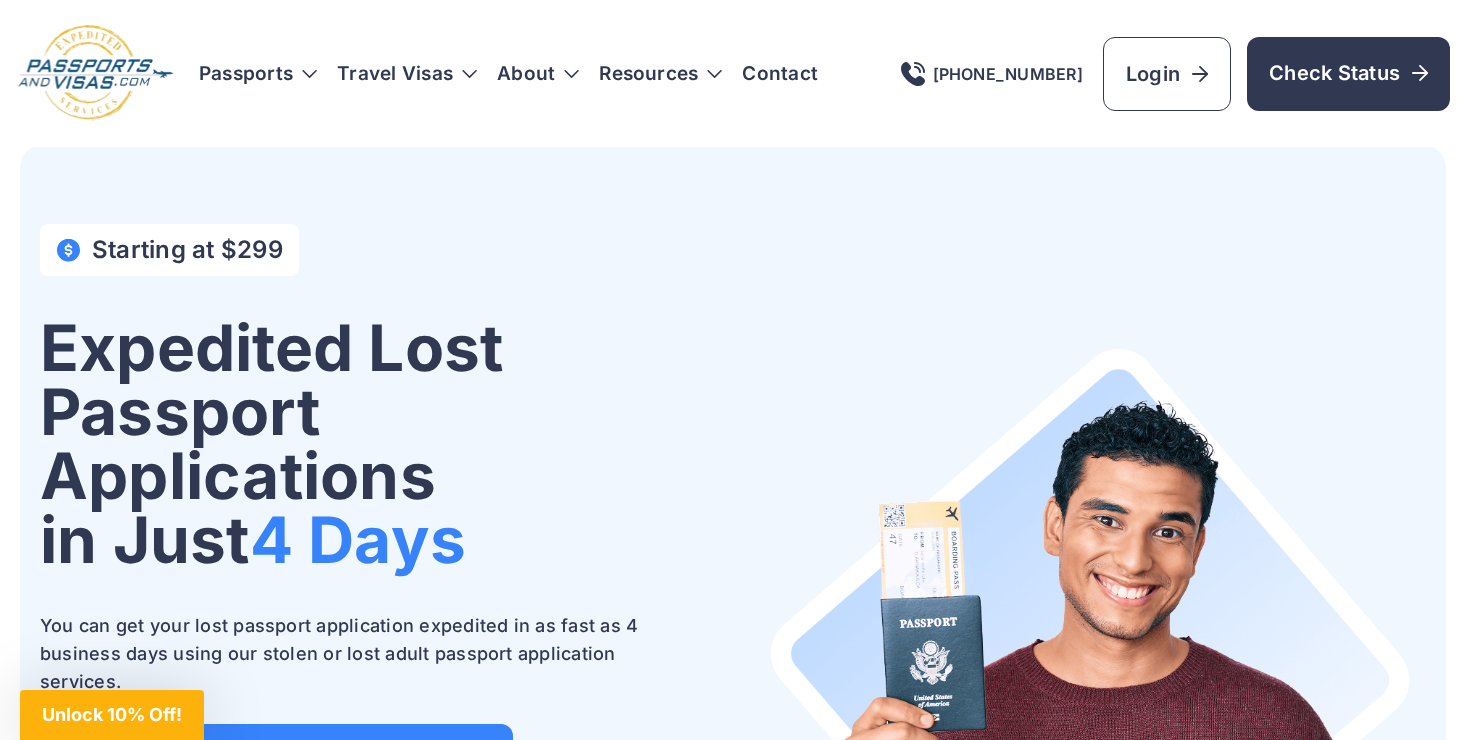 scroll, scrollTop: 0, scrollLeft: 0, axis: both 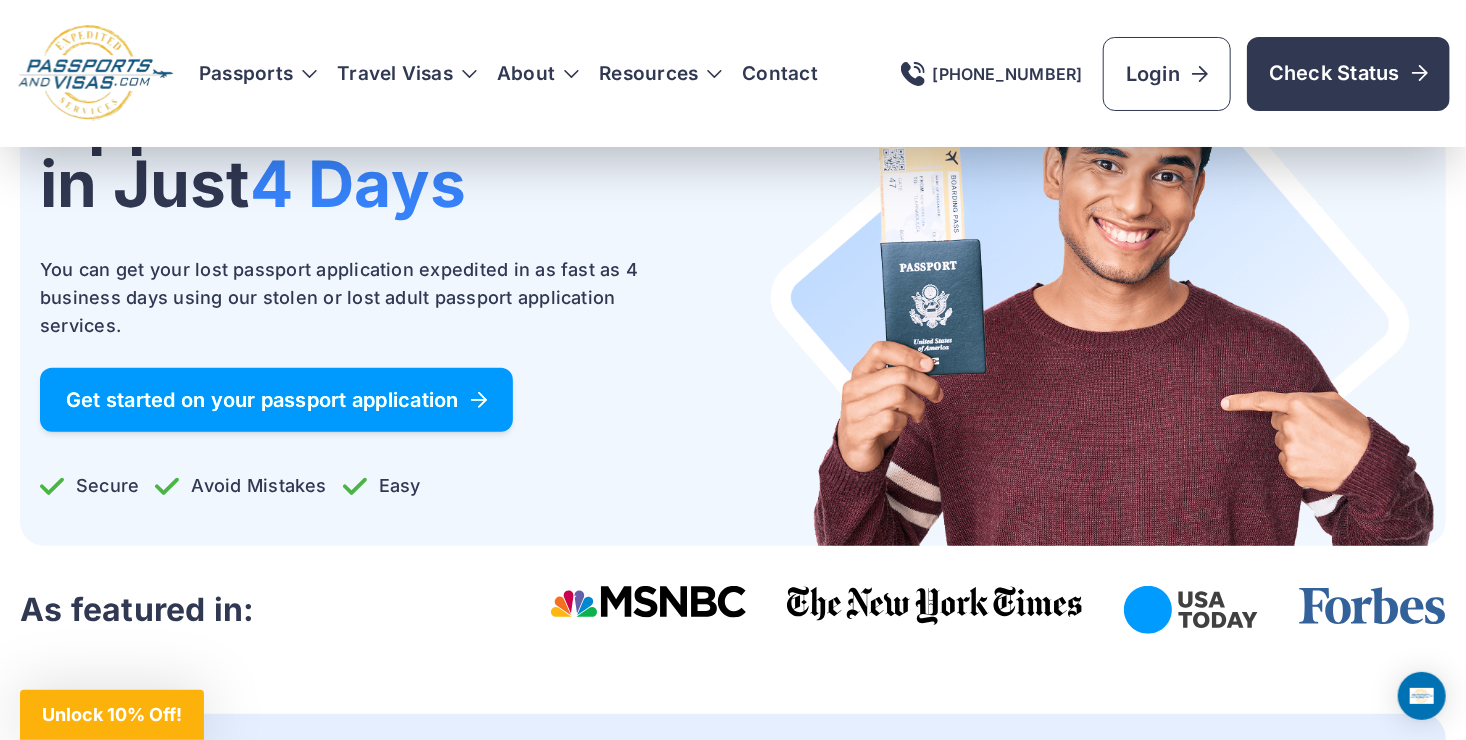 click on "Get started on your passport application" at bounding box center [276, 400] 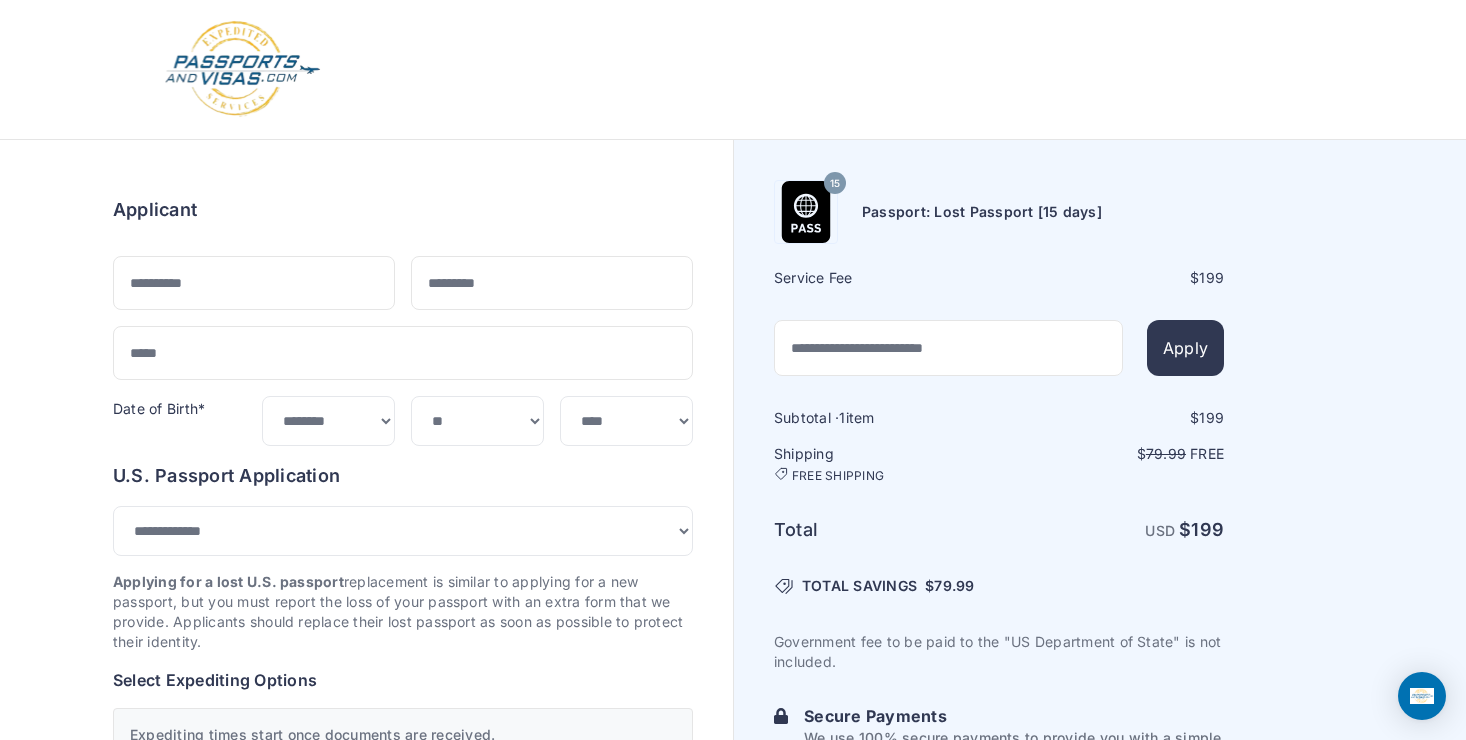 select on "****" 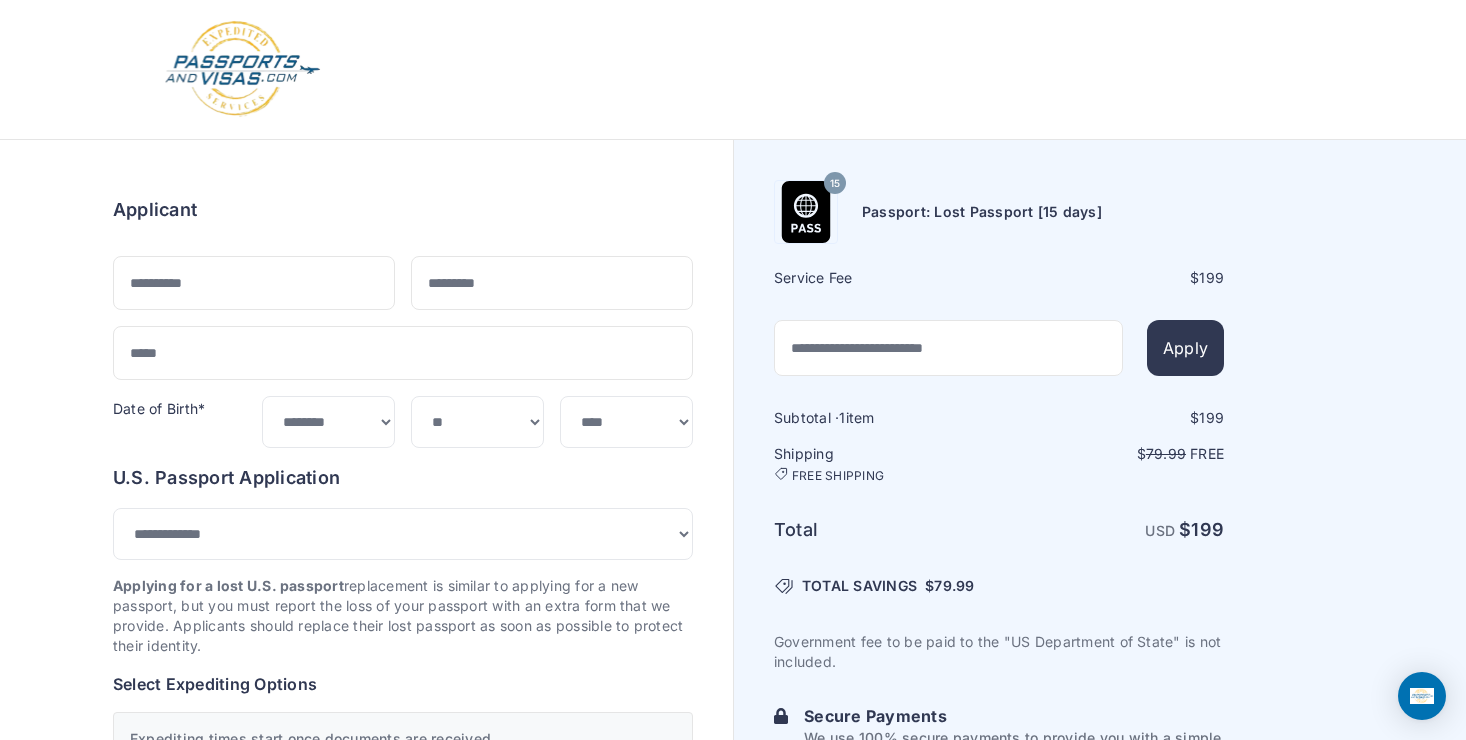 scroll, scrollTop: 0, scrollLeft: 0, axis: both 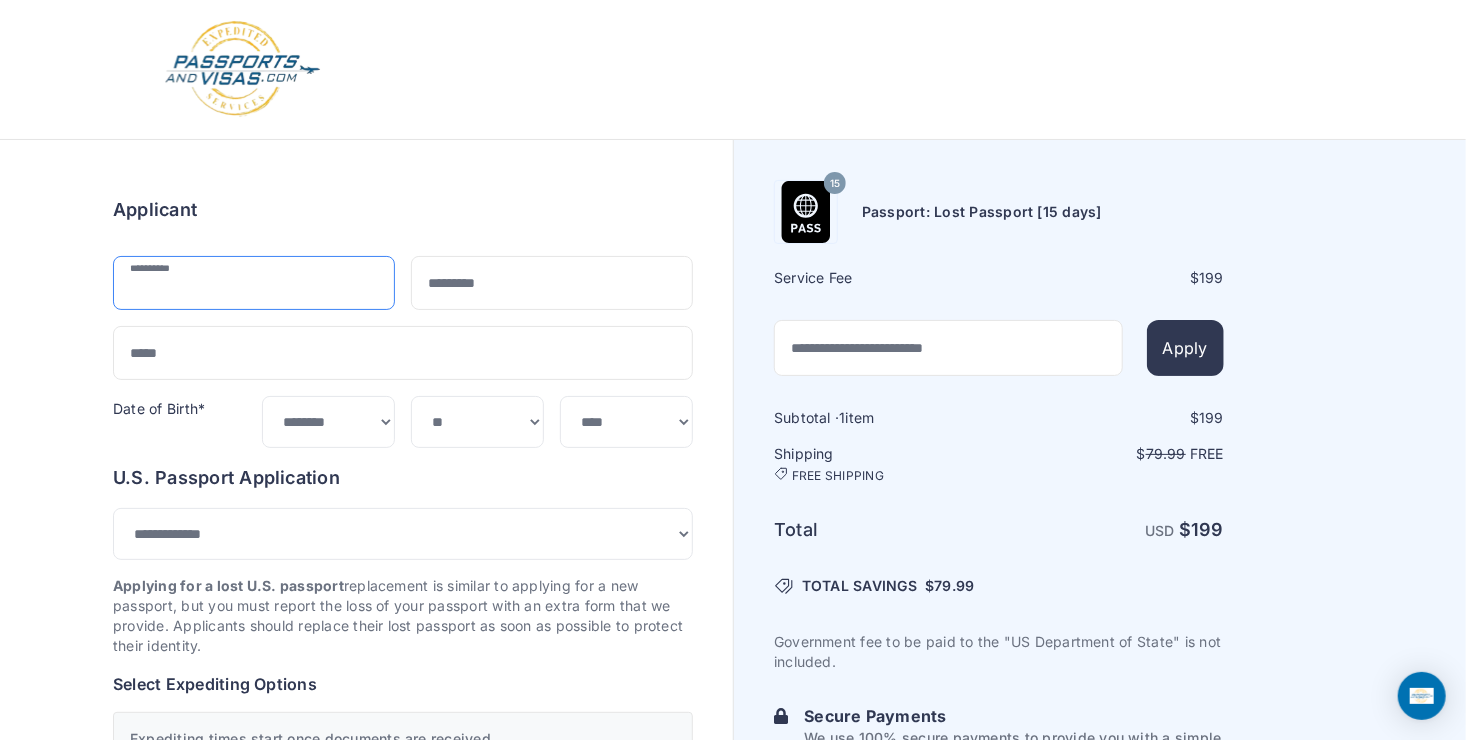 click at bounding box center [254, 283] 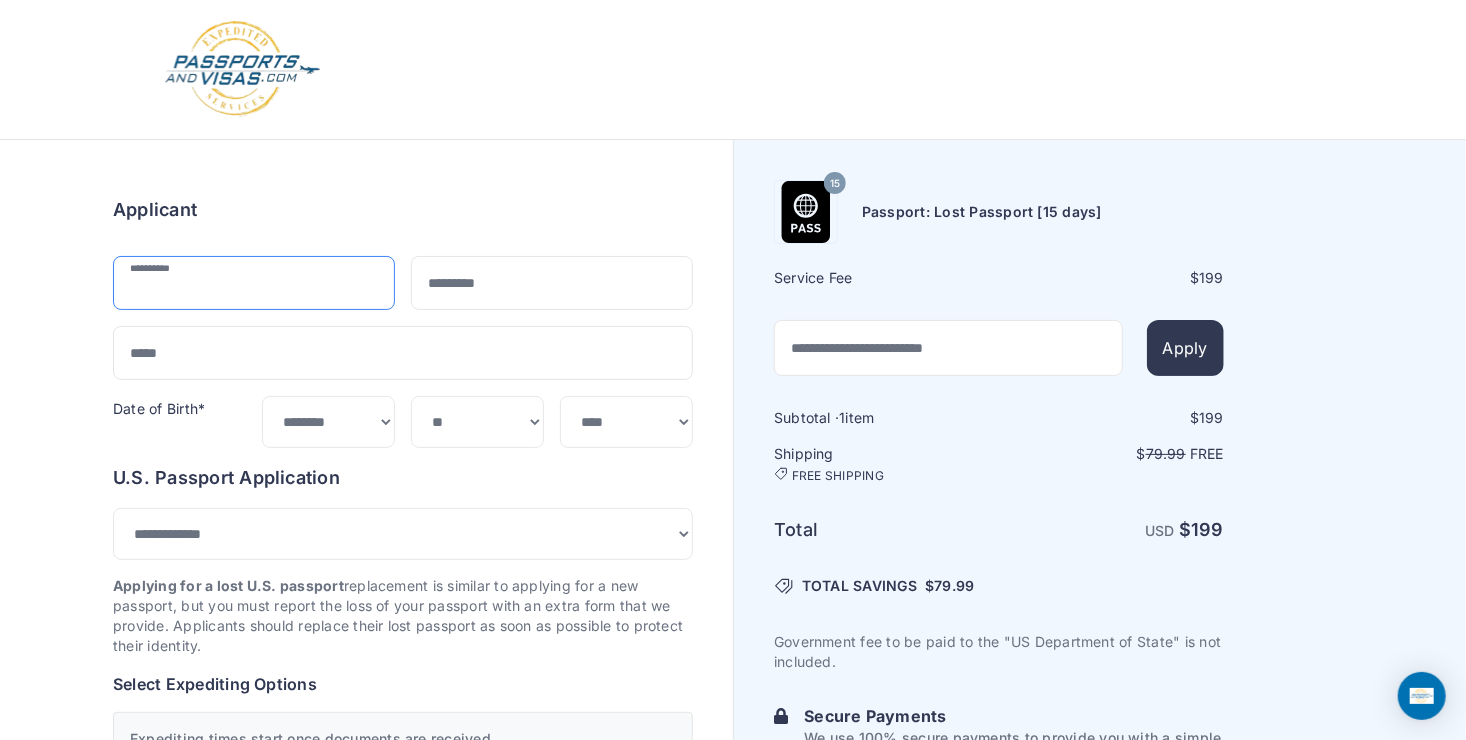 type on "****" 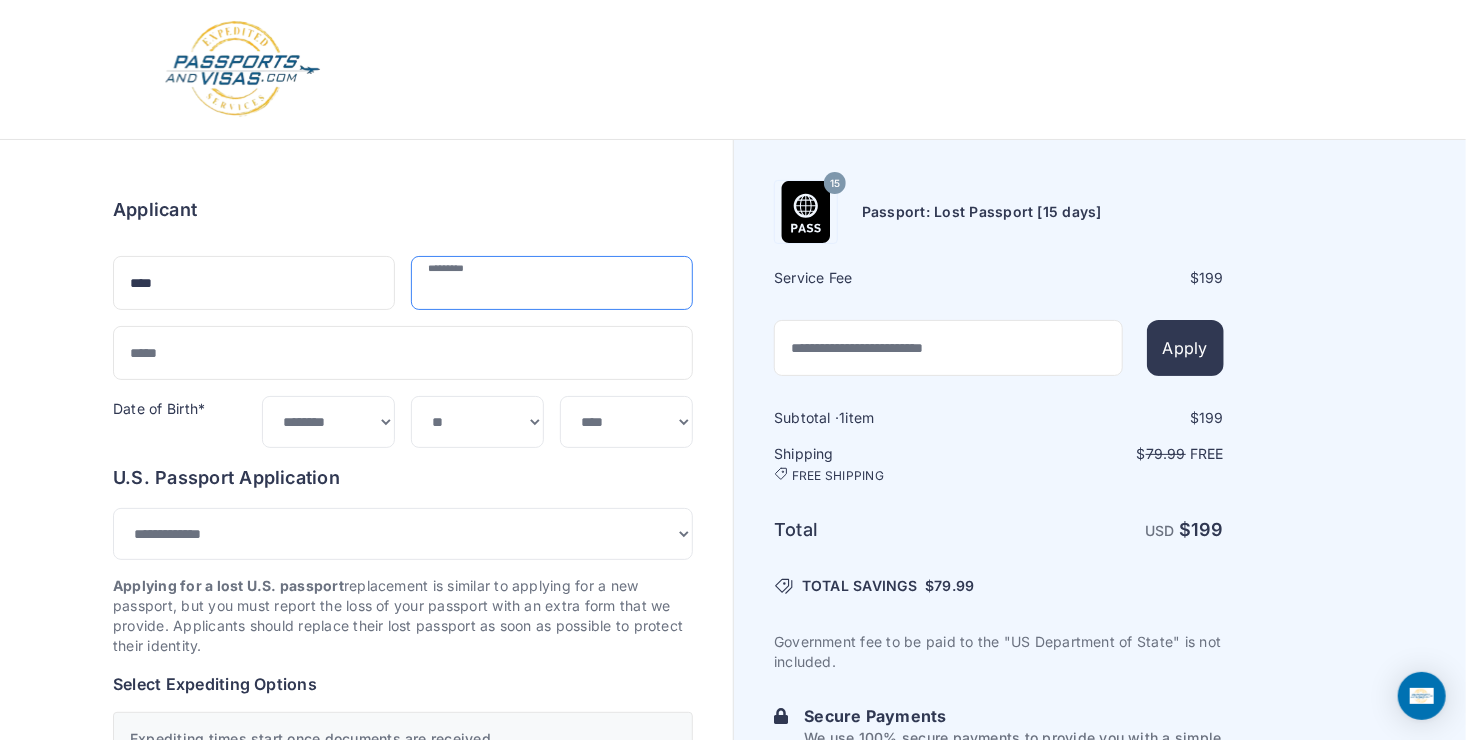 type on "*******" 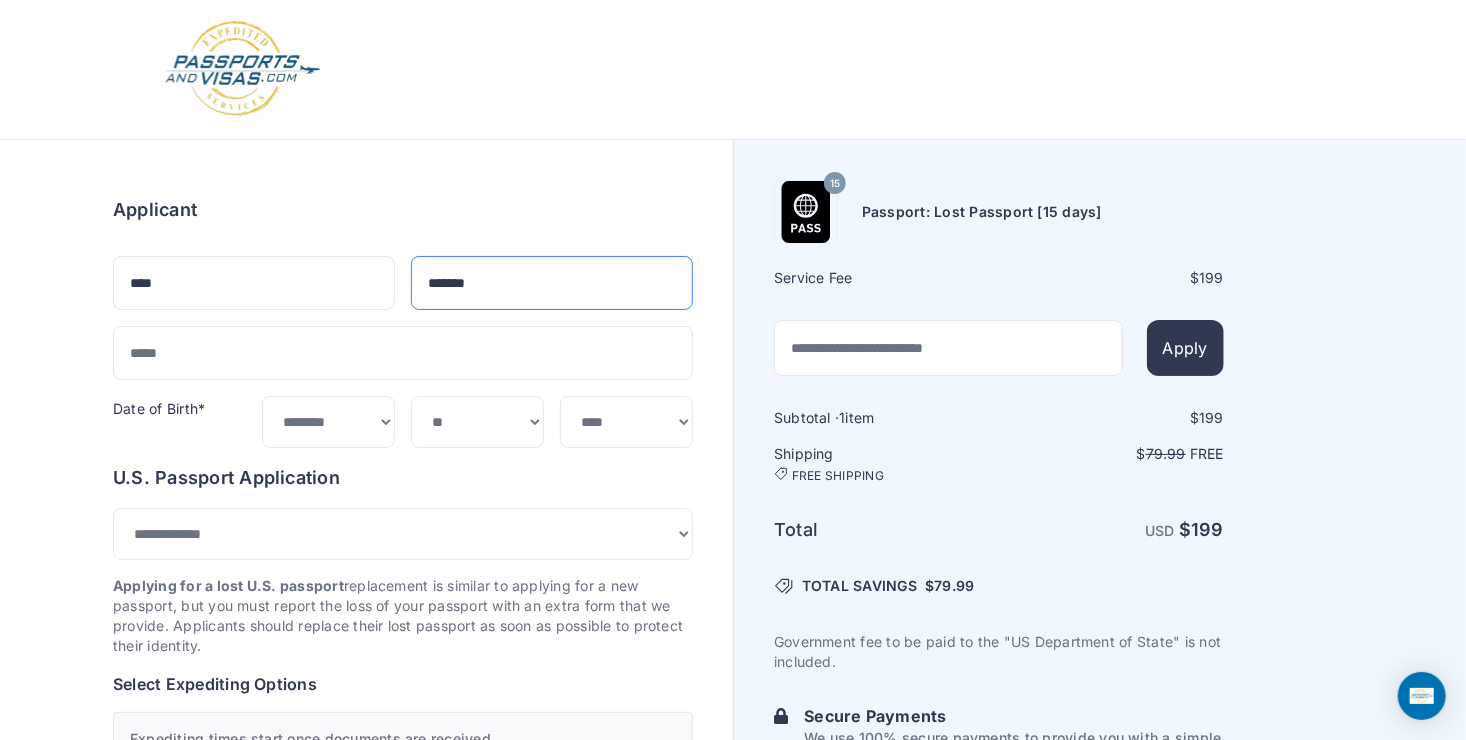 type on "**********" 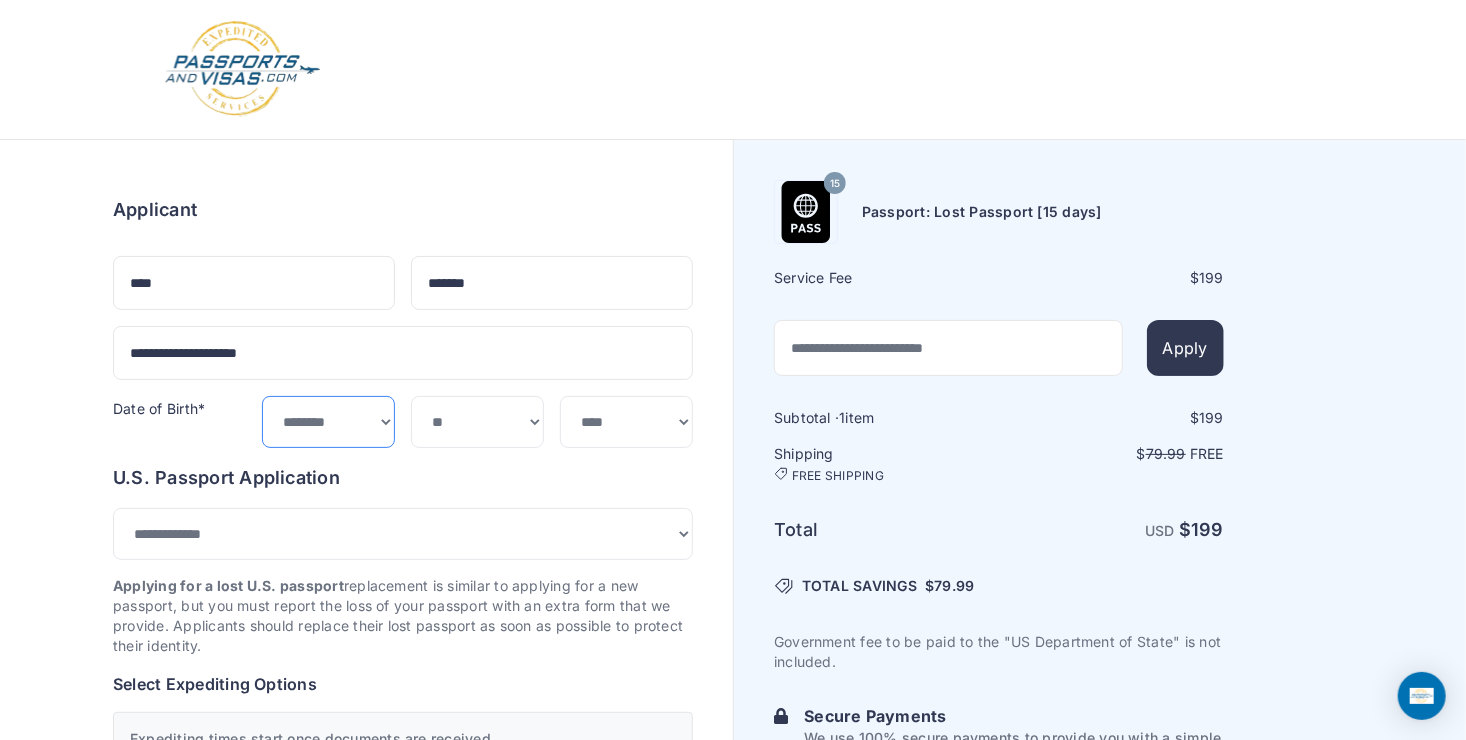 select on "**" 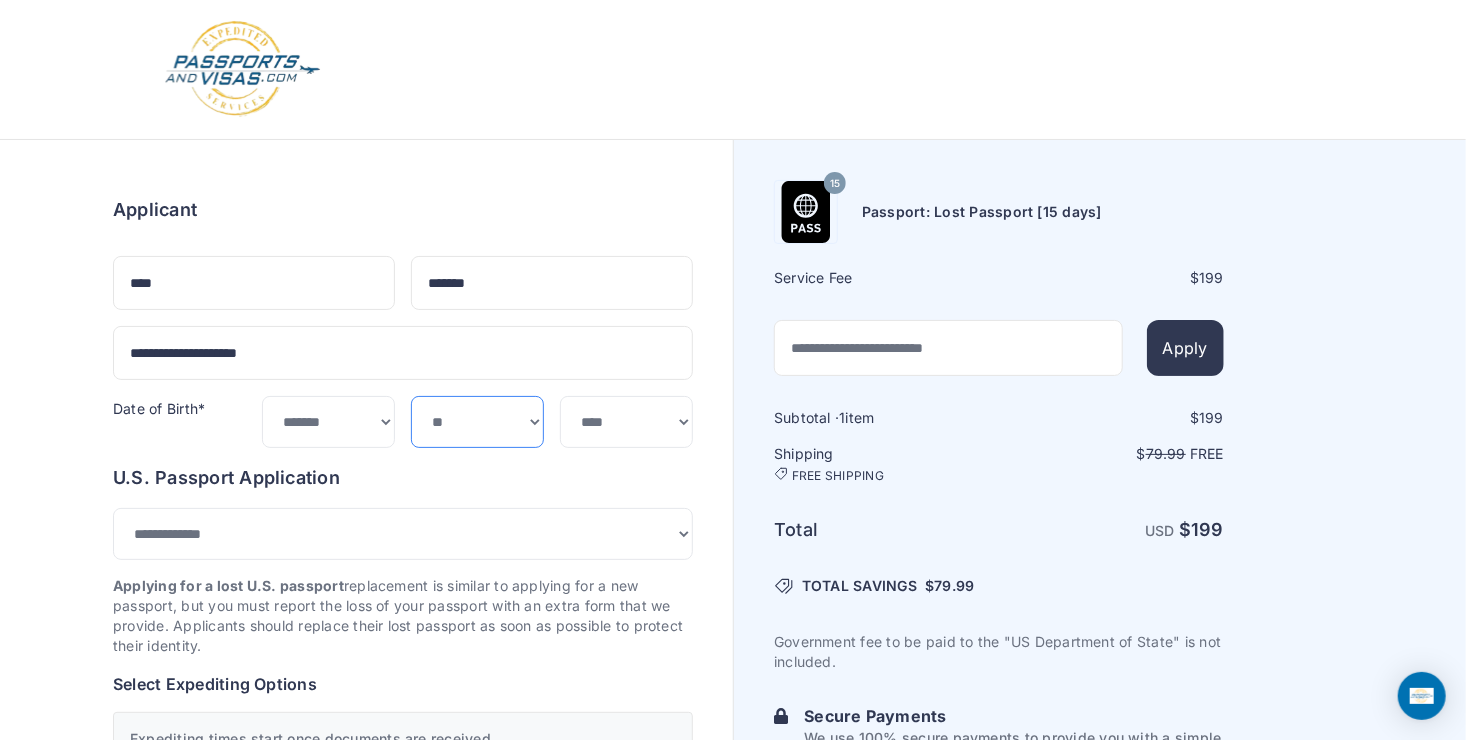 select on "*" 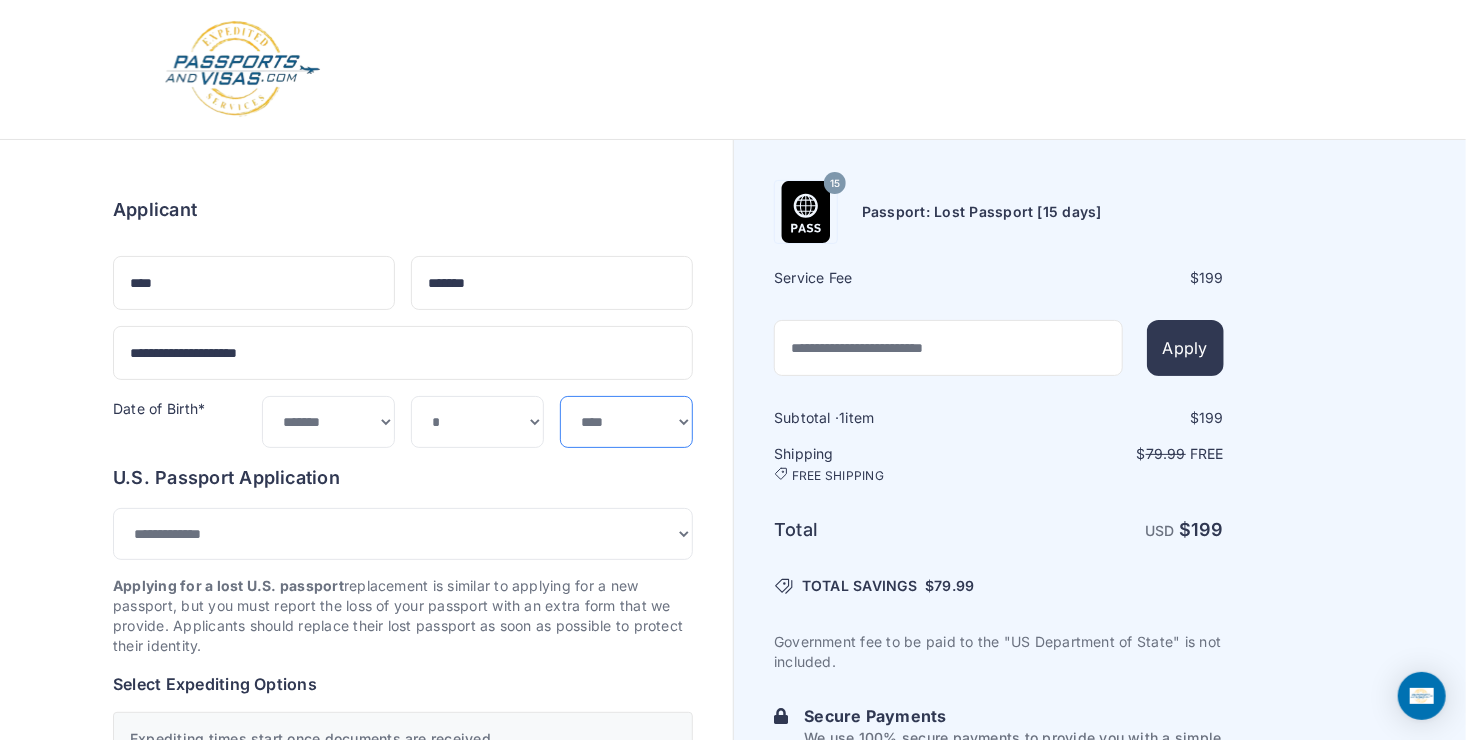 select on "****" 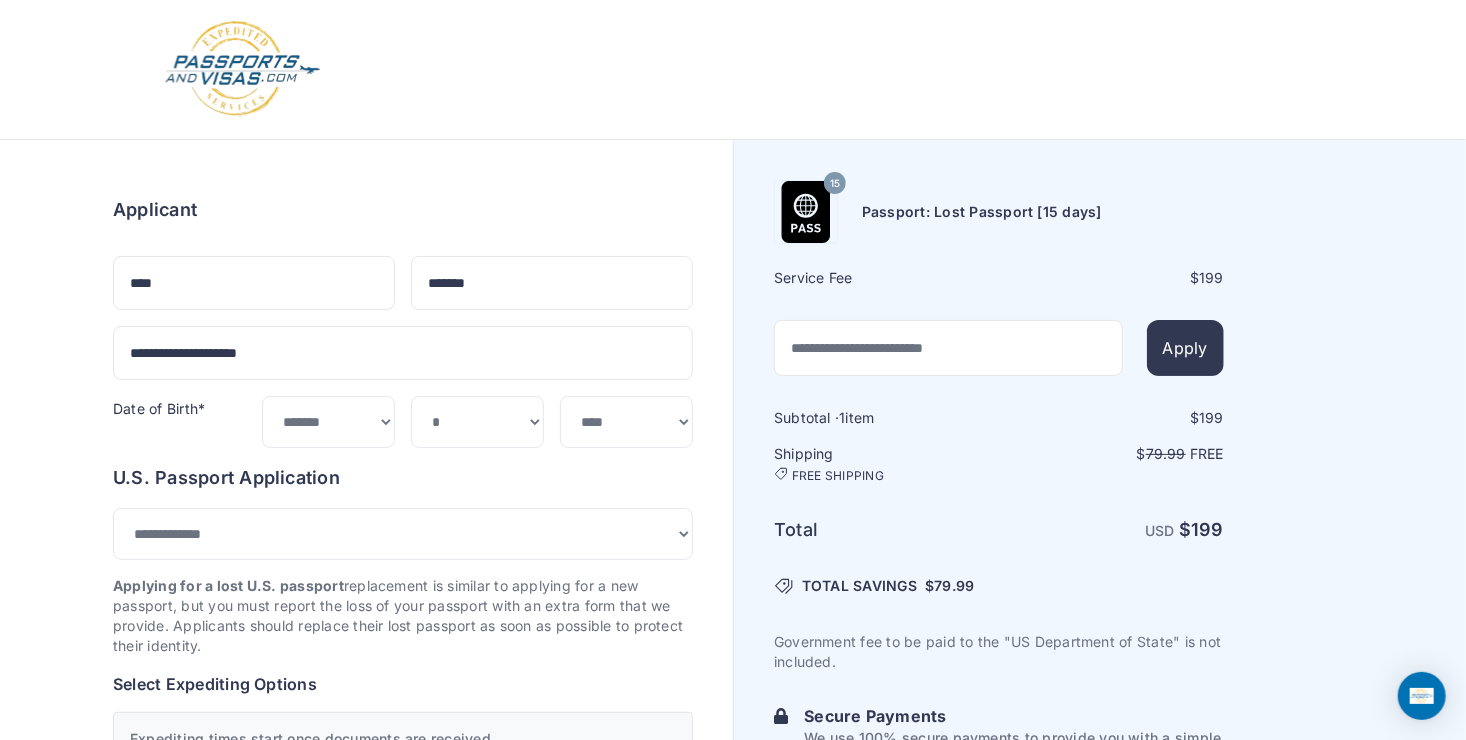type on "**********" 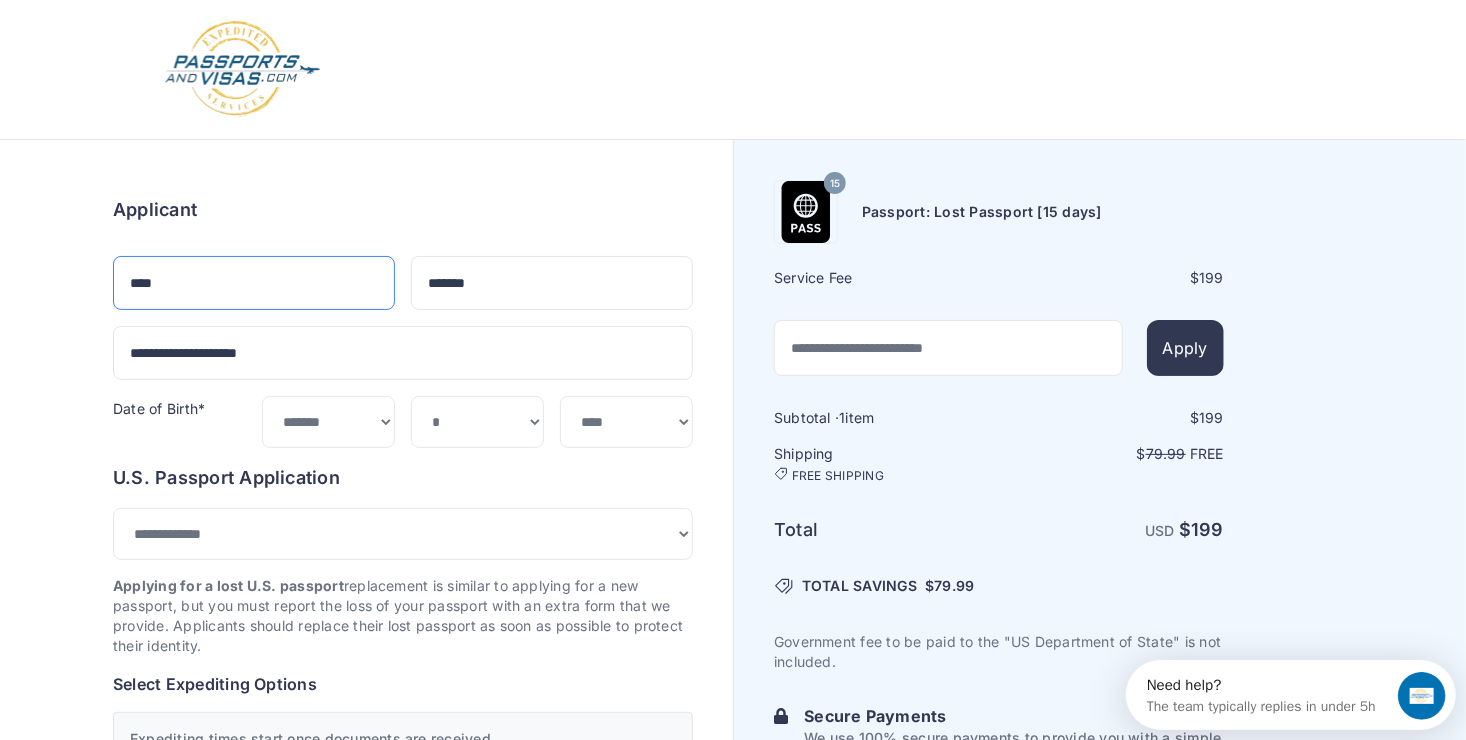 scroll, scrollTop: 0, scrollLeft: 0, axis: both 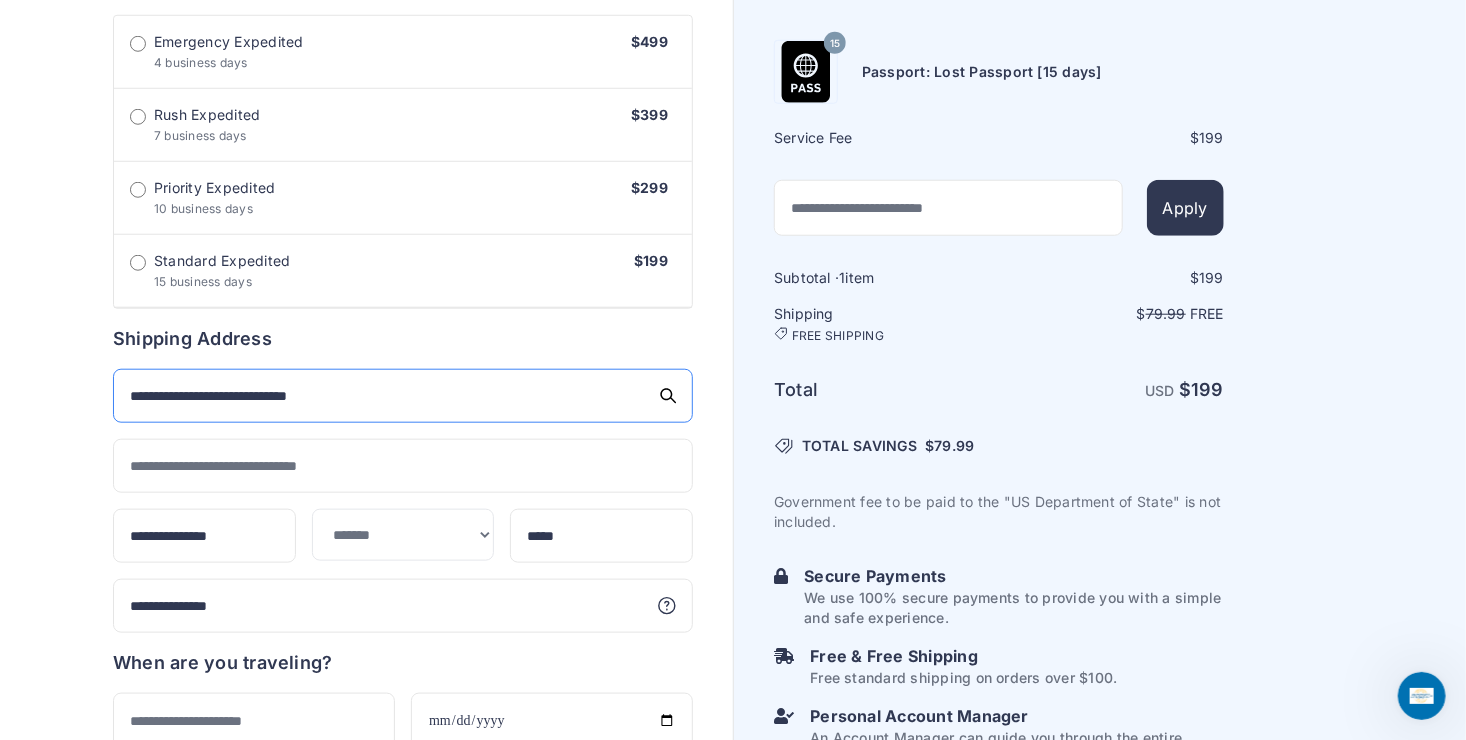 drag, startPoint x: 257, startPoint y: 392, endPoint x: 415, endPoint y: 392, distance: 158 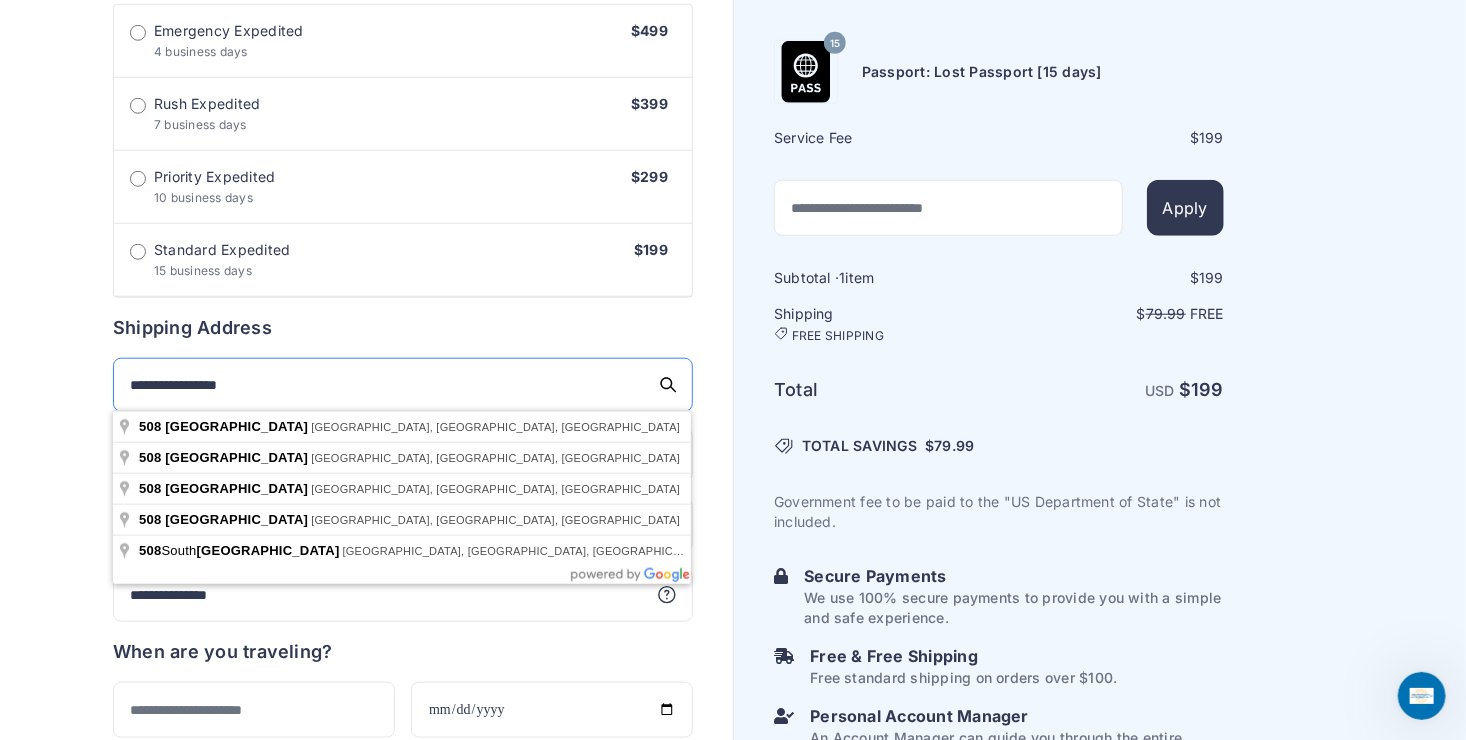 scroll, scrollTop: 779, scrollLeft: 0, axis: vertical 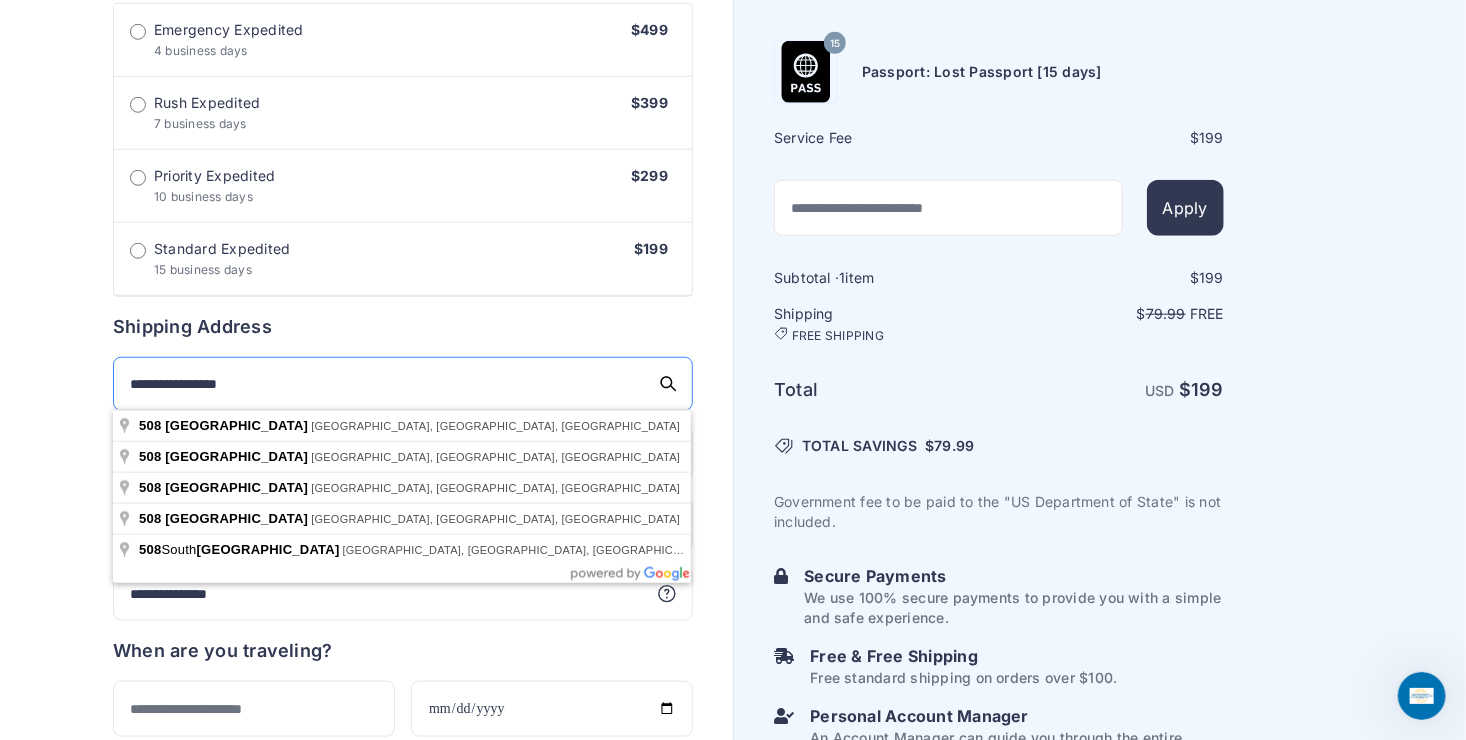 type on "**********" 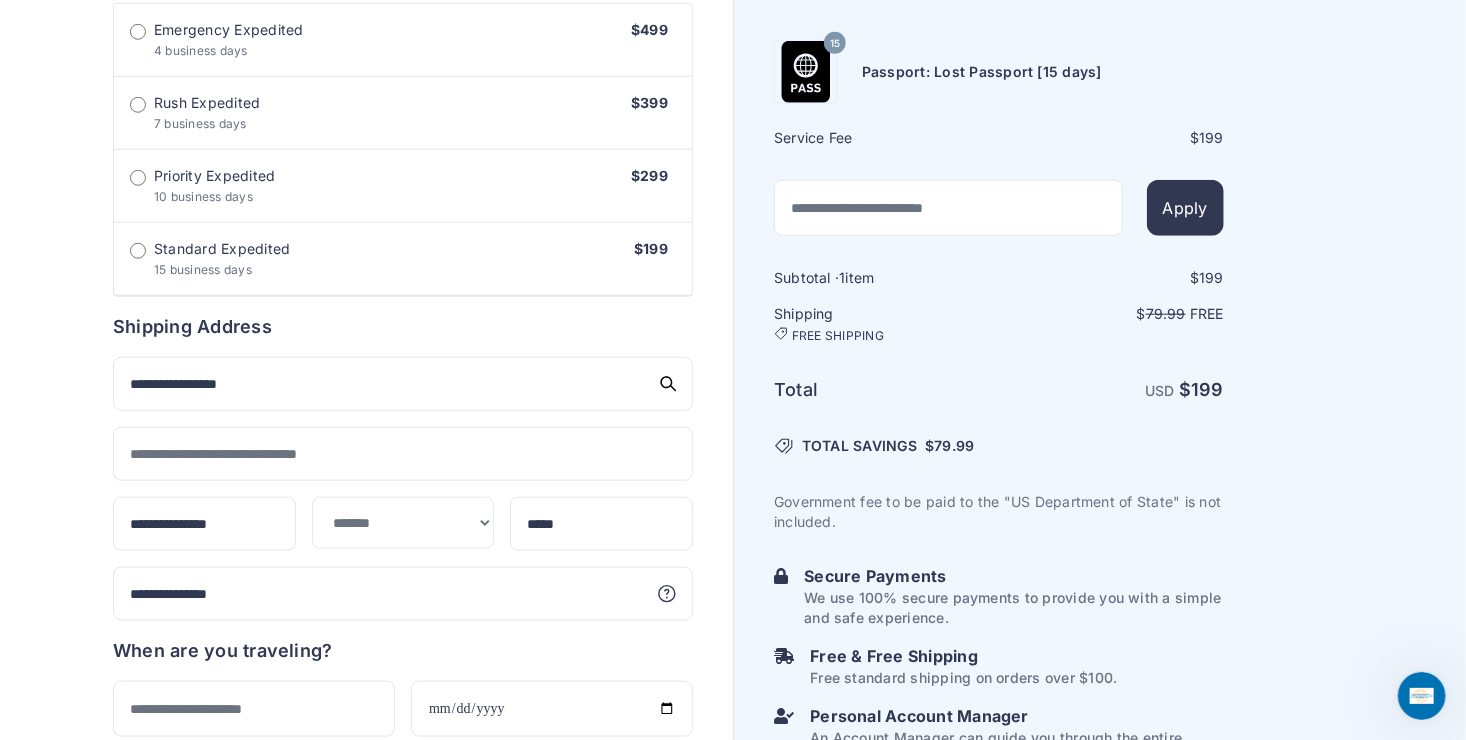 click on "Order summary
$ 199
15
199 1 199 79.99 Free $" at bounding box center (403, 258) 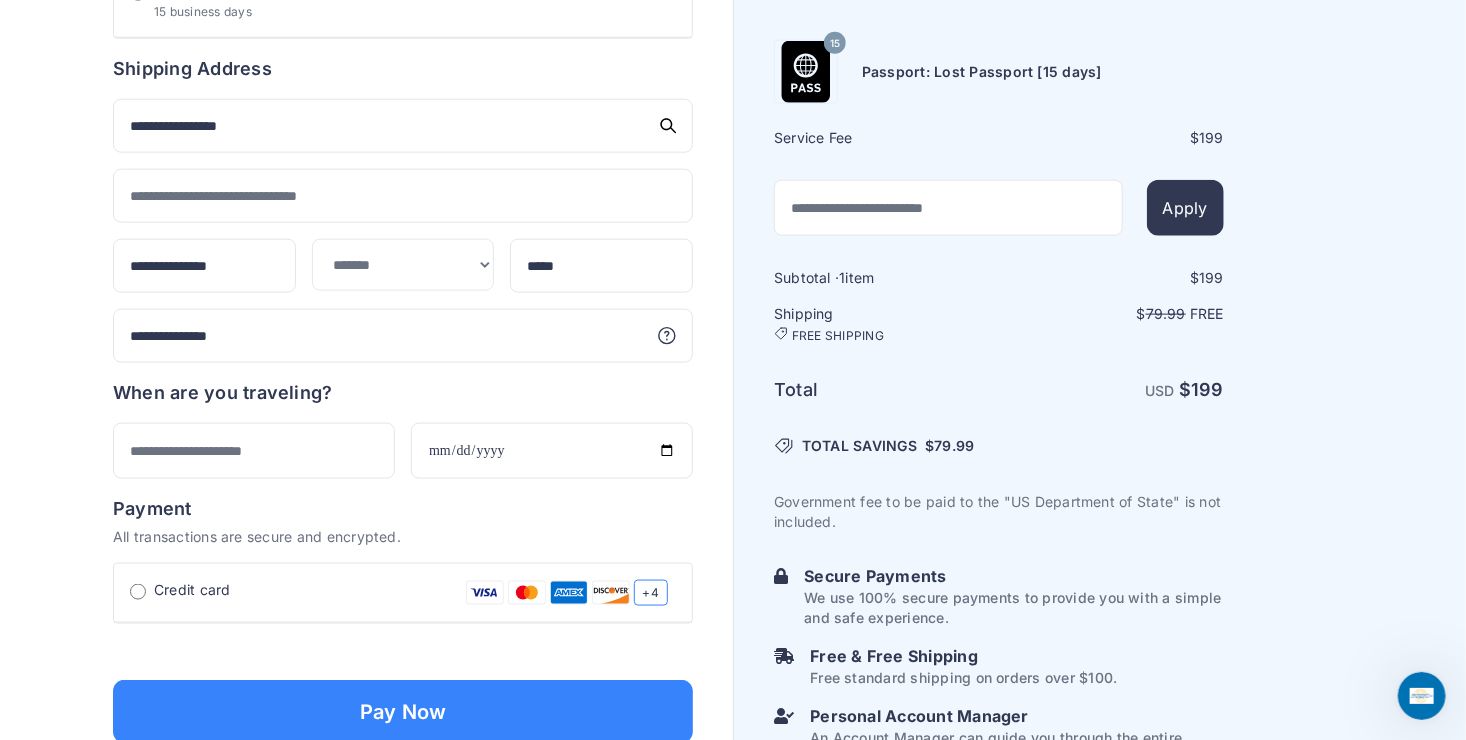 scroll, scrollTop: 1036, scrollLeft: 0, axis: vertical 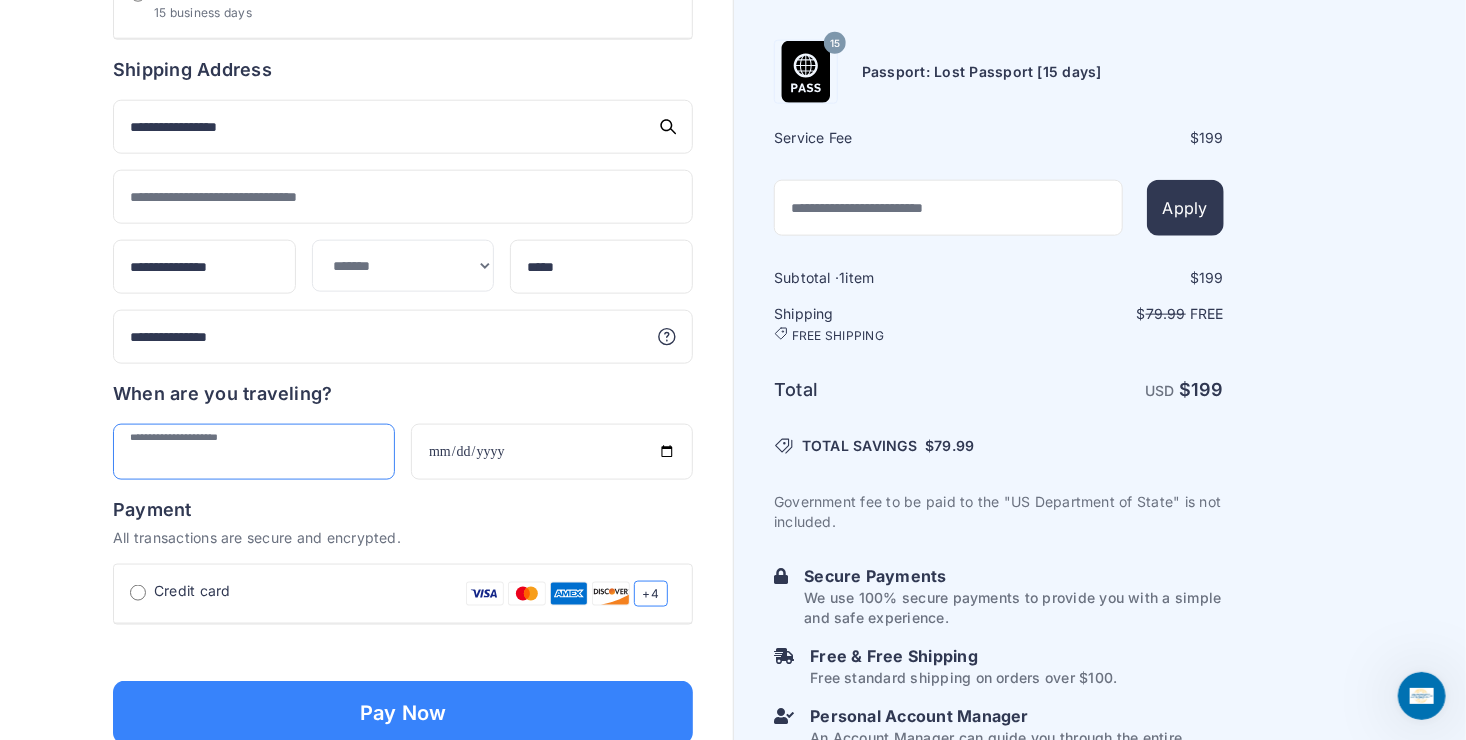 click at bounding box center [254, 452] 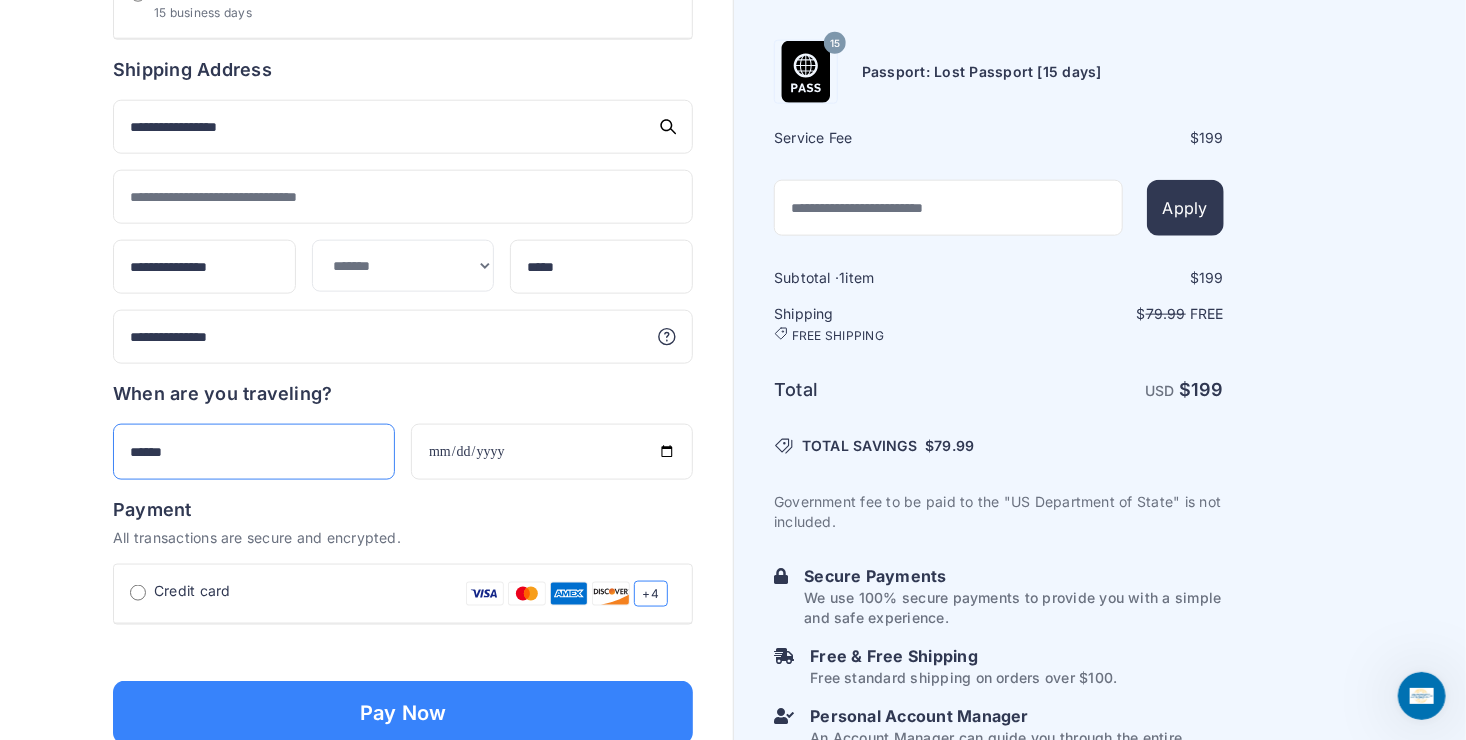 type on "******" 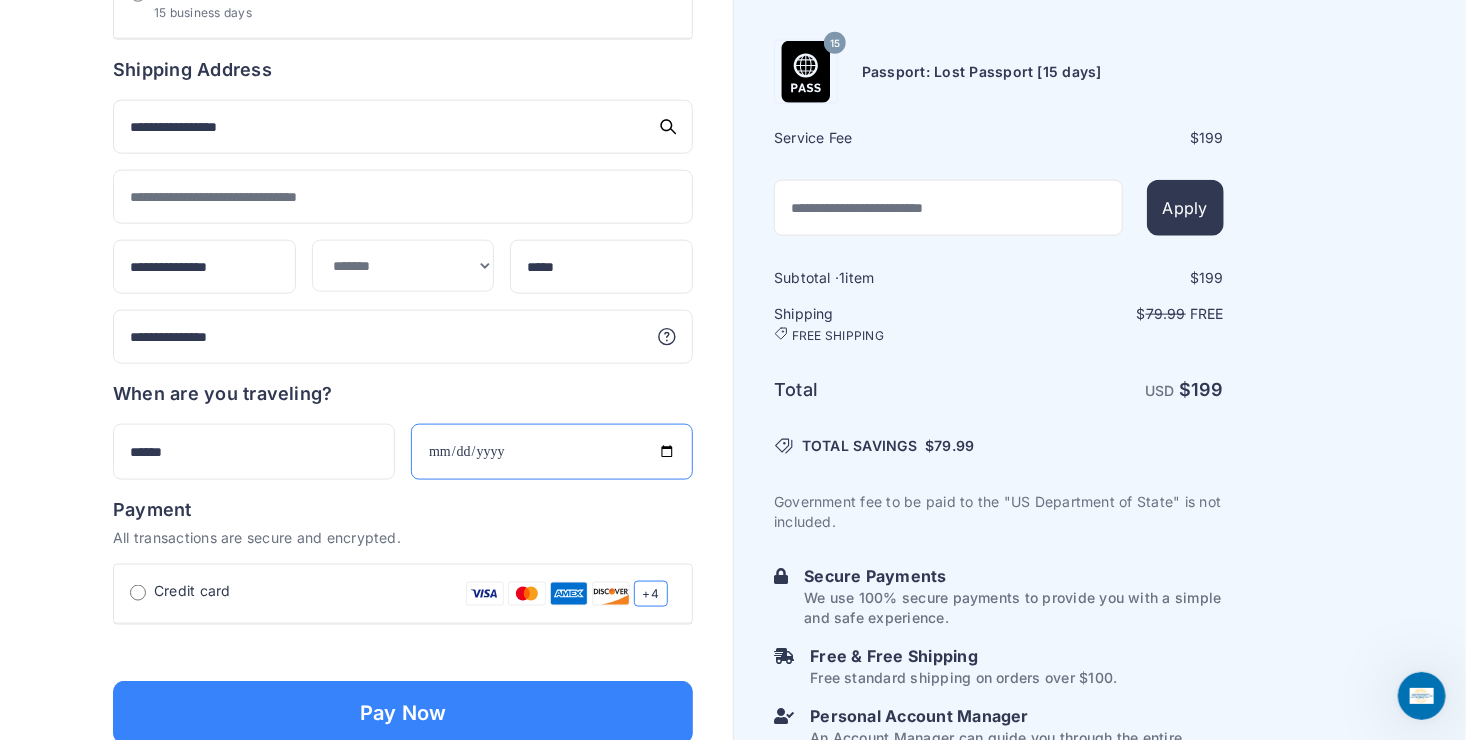 click at bounding box center [552, 452] 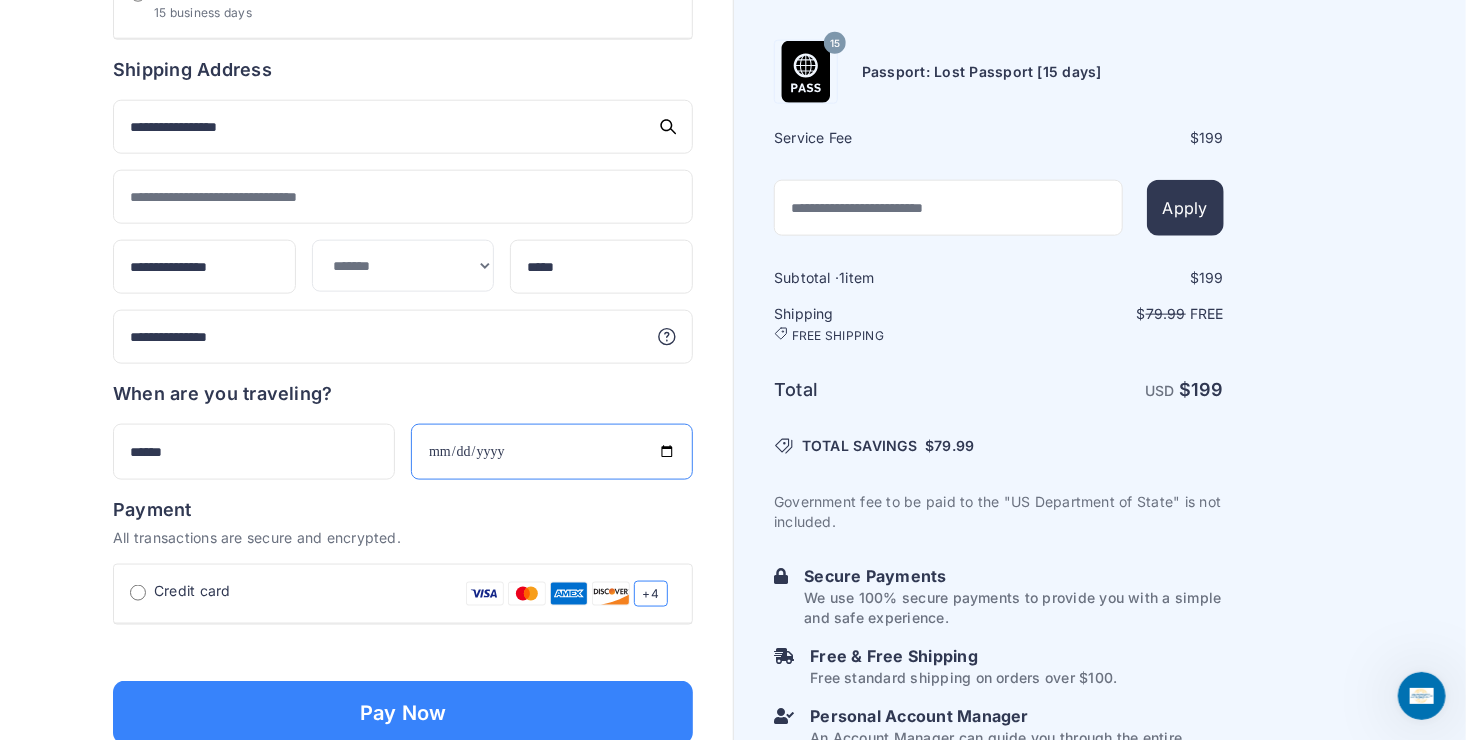 type on "**********" 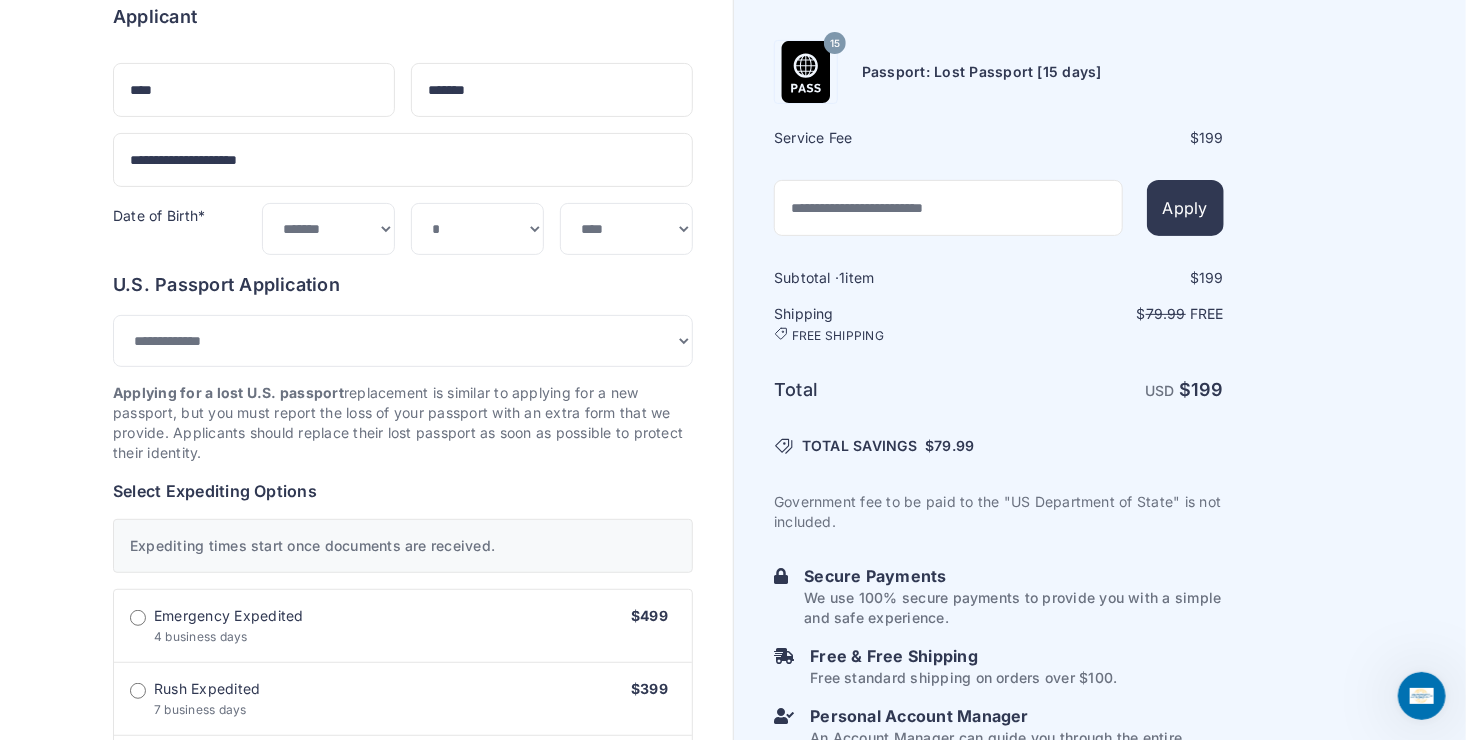 scroll, scrollTop: 198, scrollLeft: 0, axis: vertical 